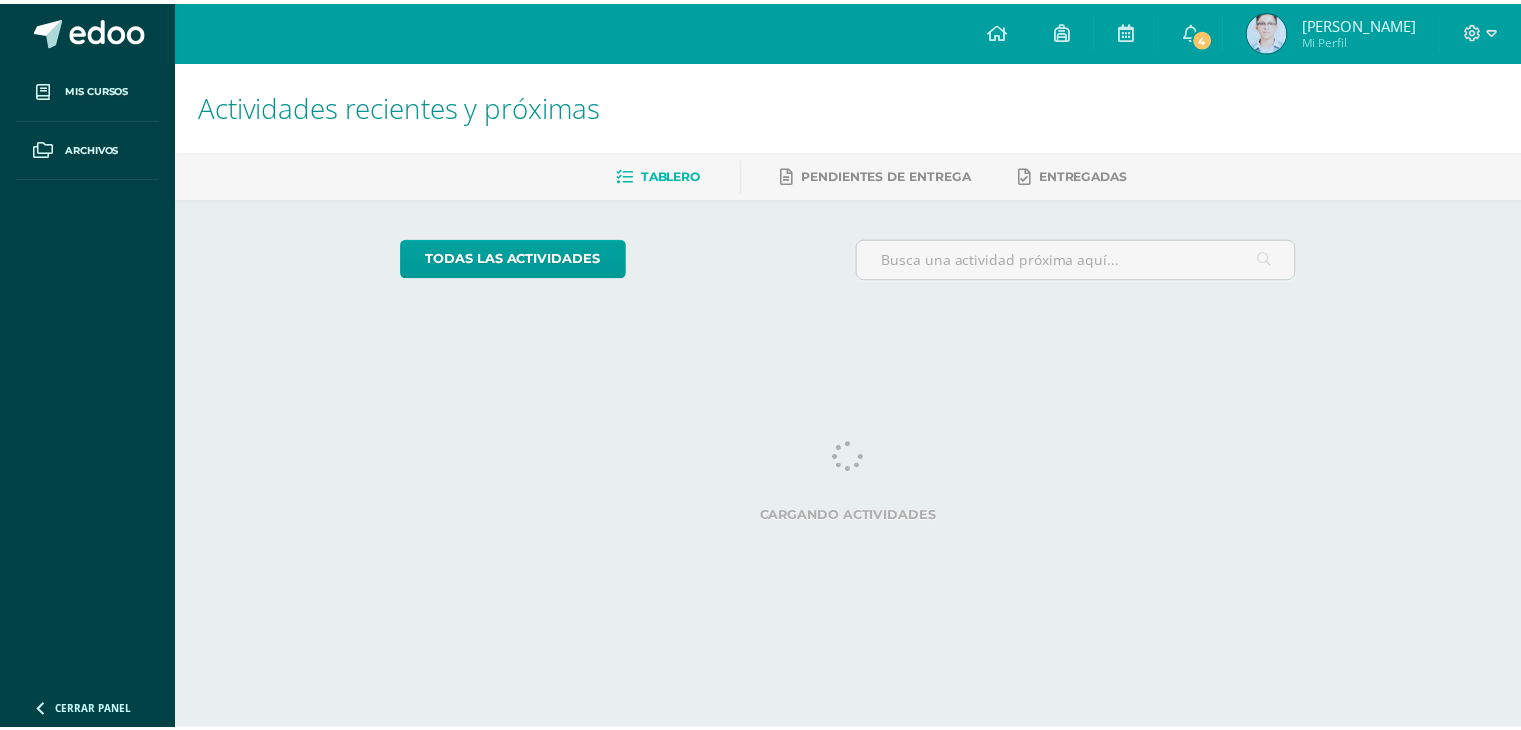 scroll, scrollTop: 0, scrollLeft: 0, axis: both 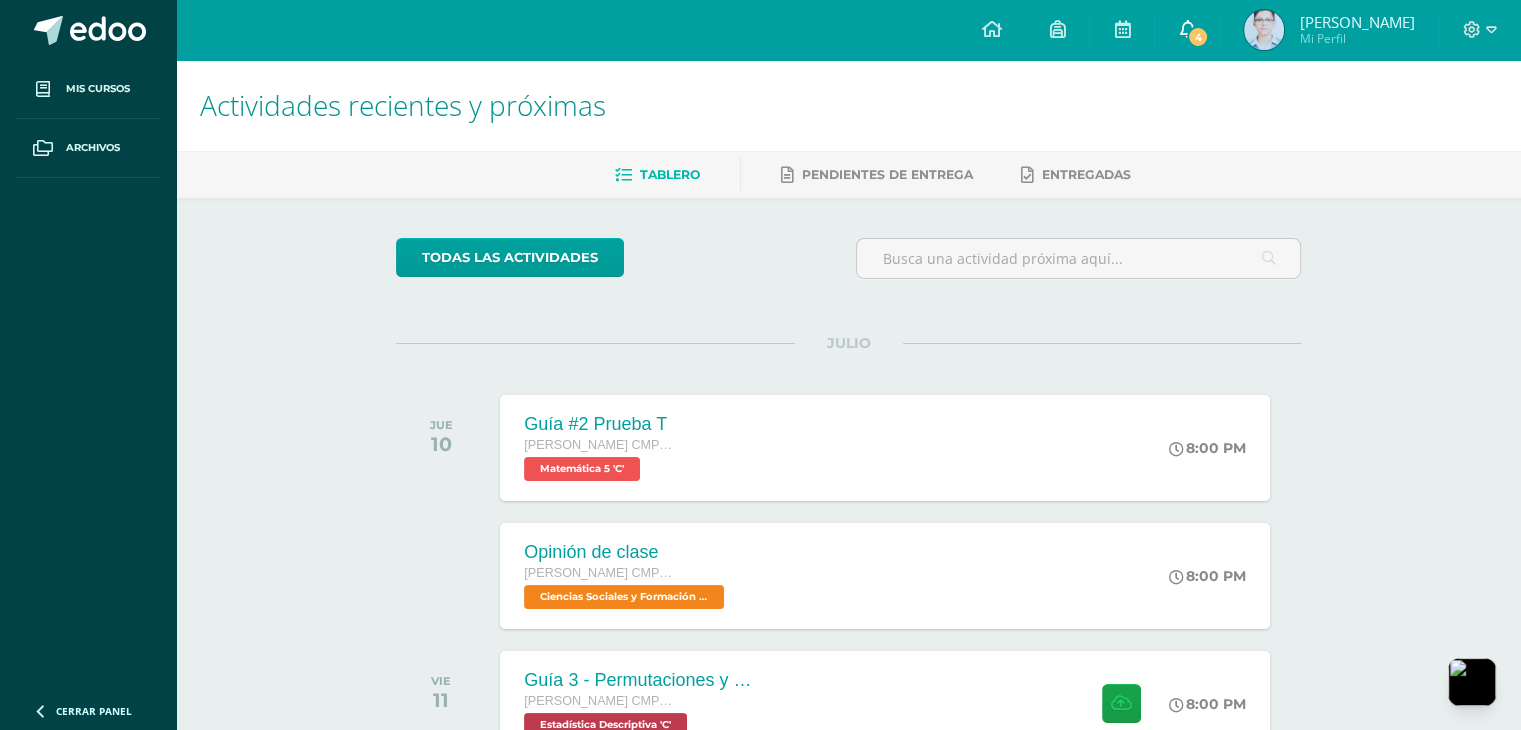 click at bounding box center [1187, 29] 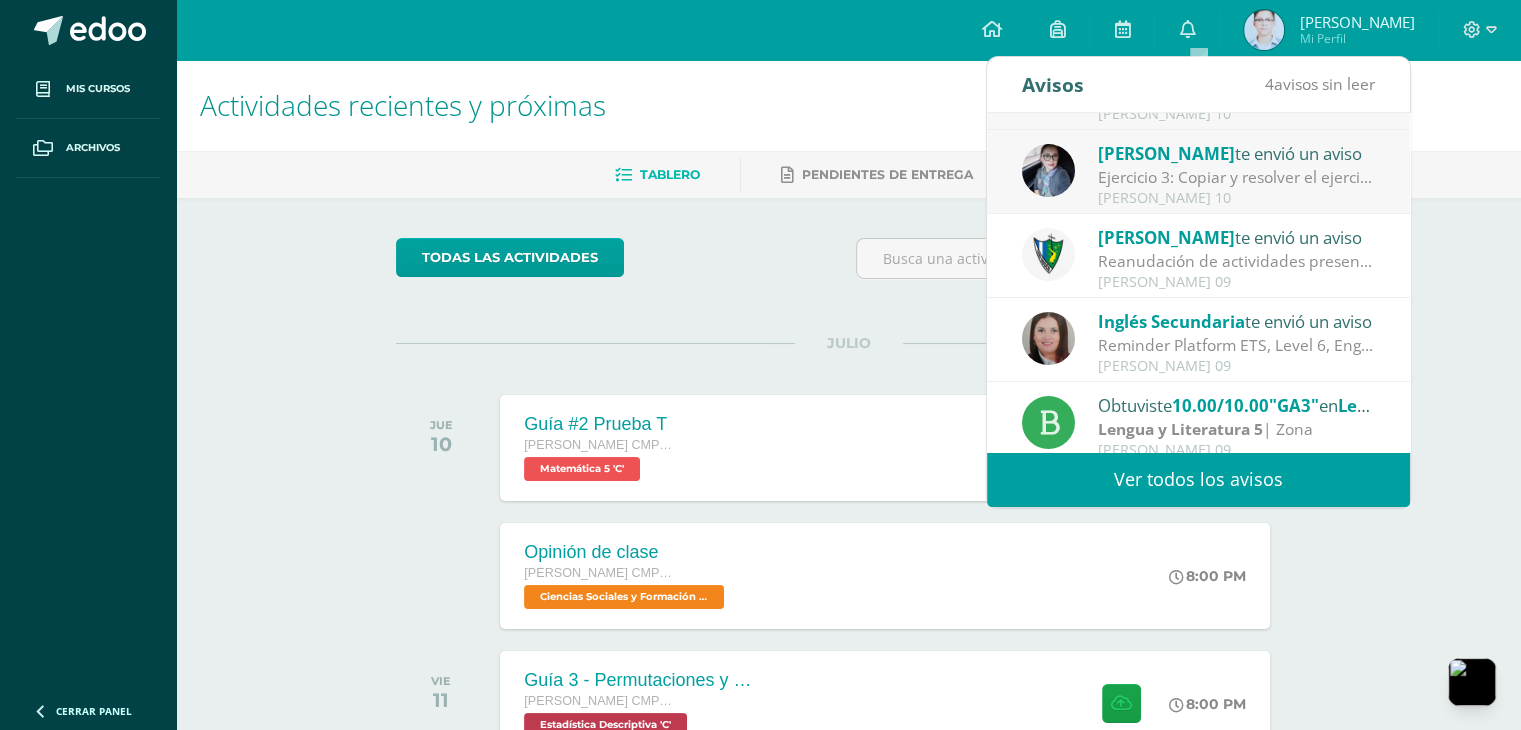 scroll, scrollTop: 200, scrollLeft: 0, axis: vertical 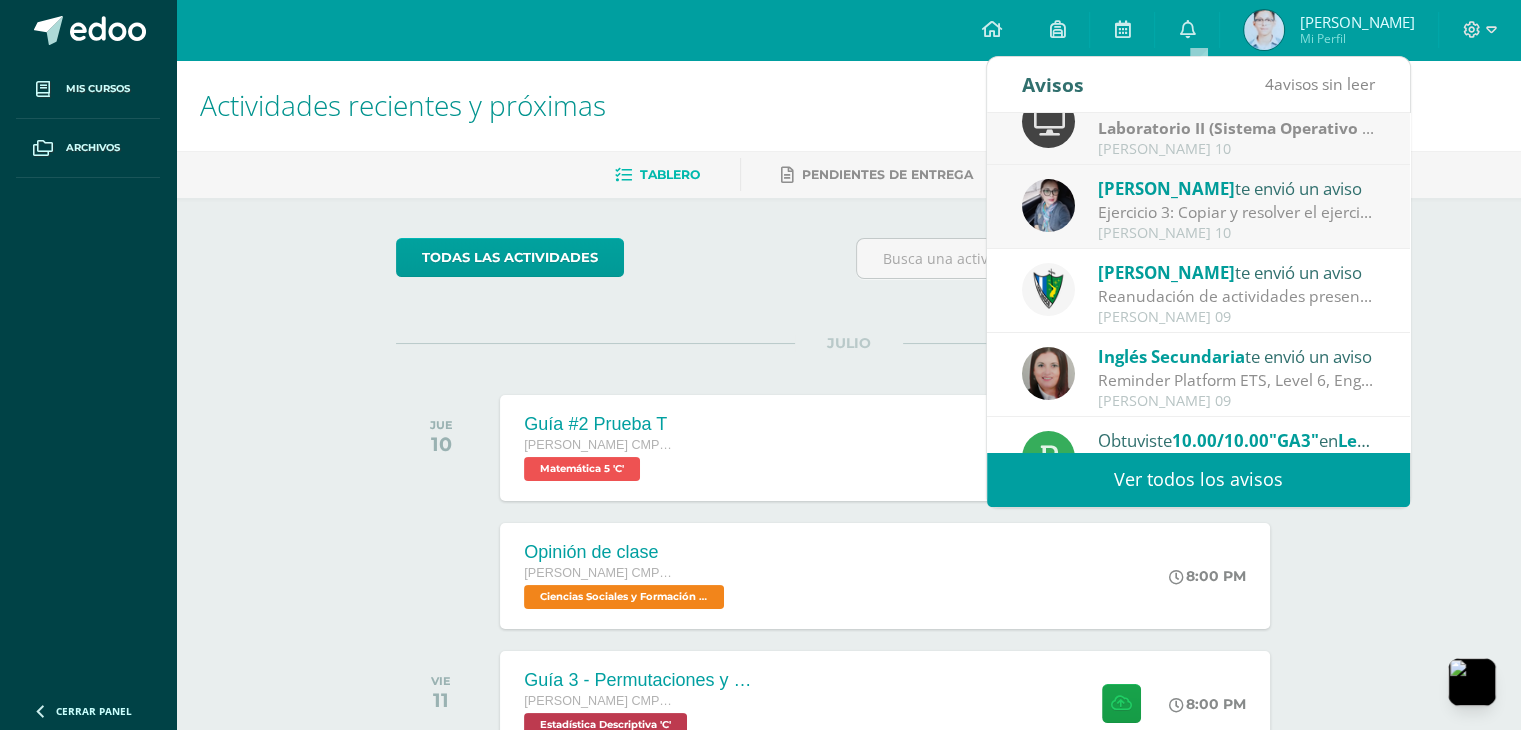 click on "Ejercicio 3:
Copiar y resolver el ejercicio." at bounding box center (1237, 212) 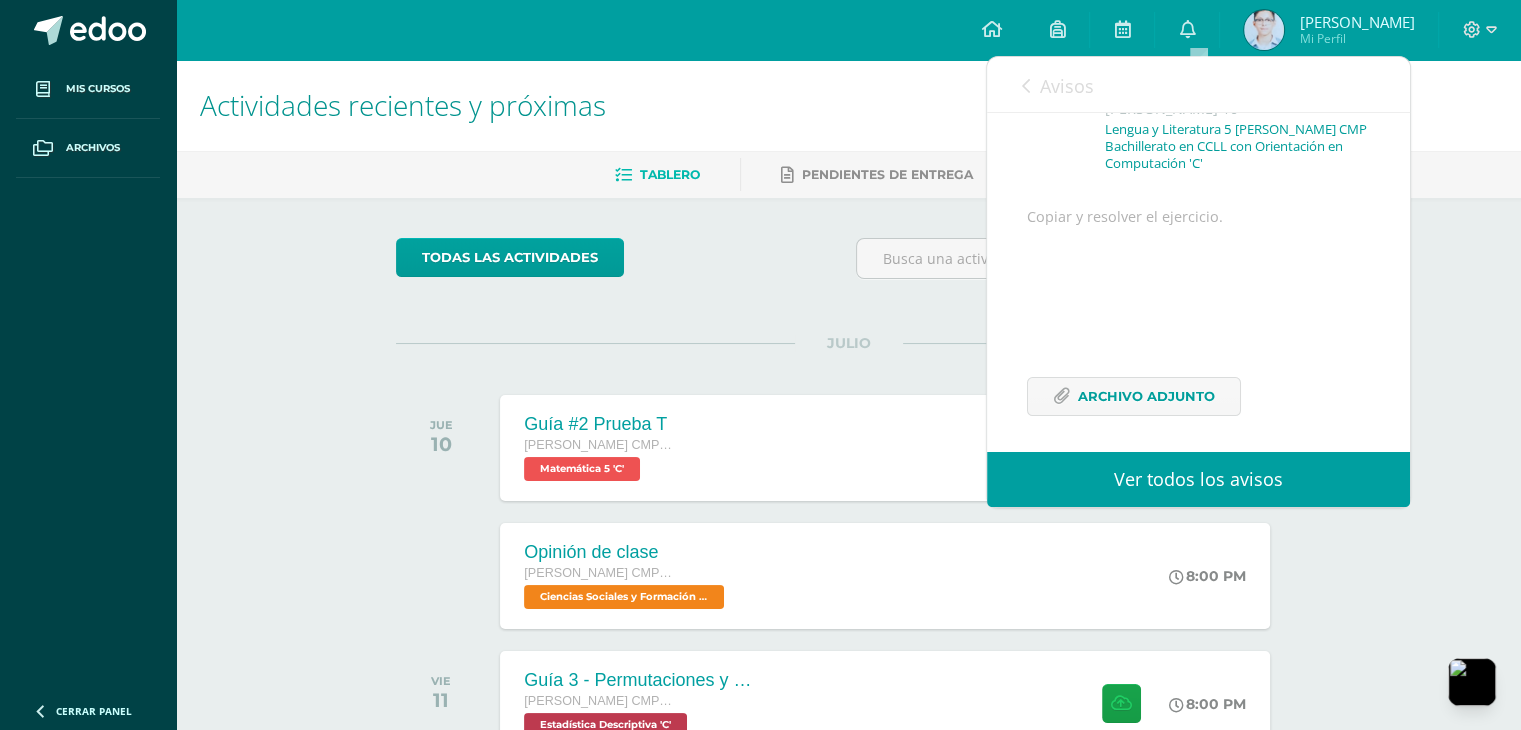scroll, scrollTop: 179, scrollLeft: 0, axis: vertical 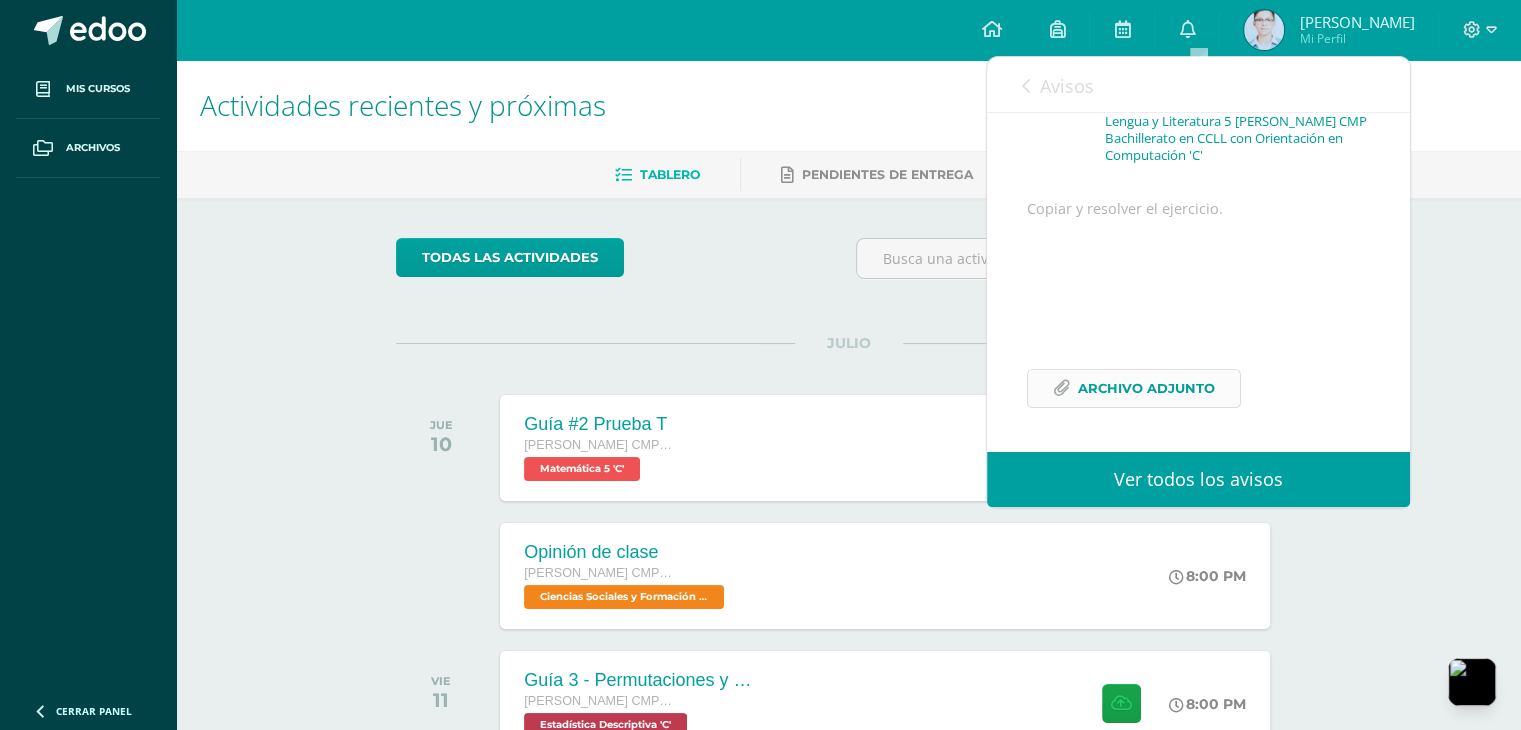 click on "Archivo Adjunto" at bounding box center (1146, 388) 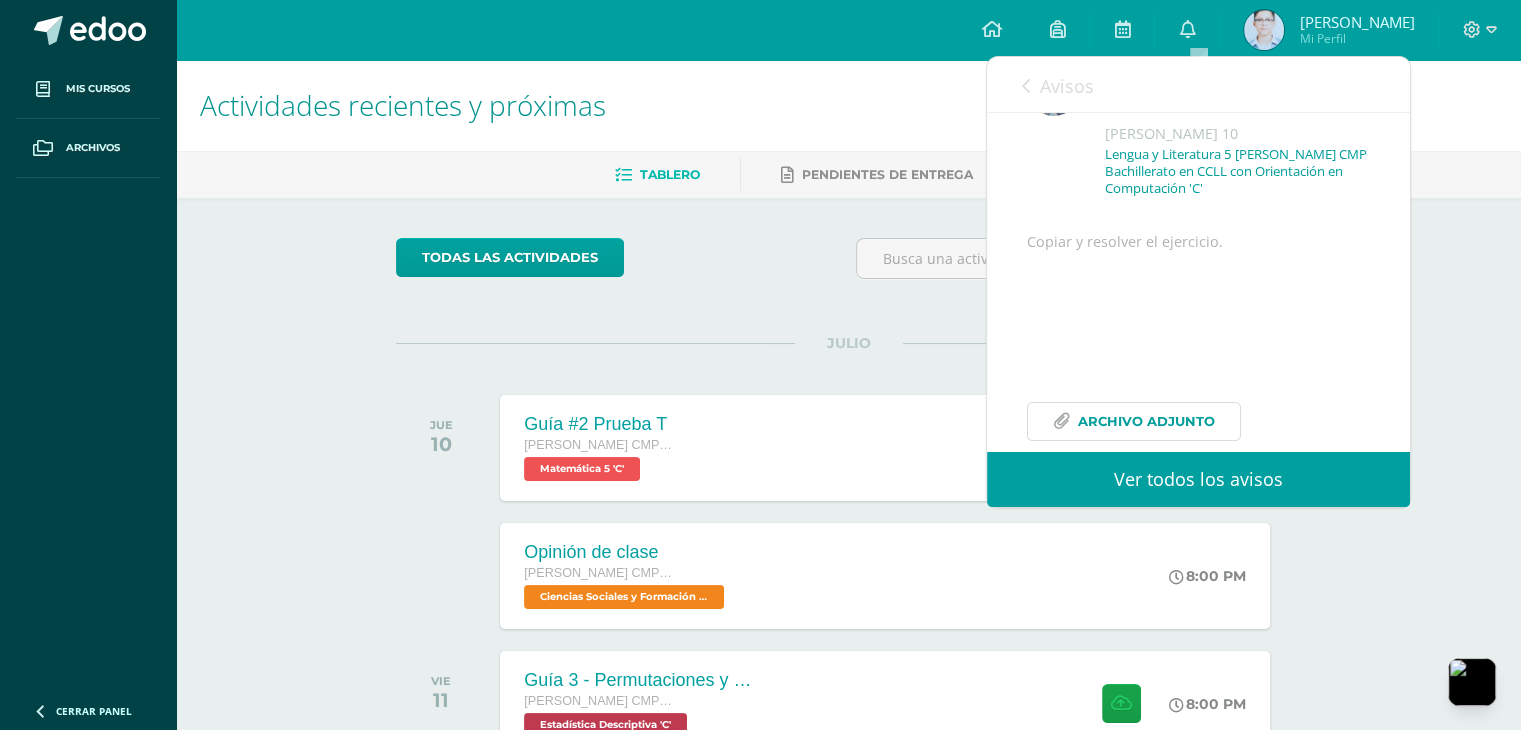 scroll, scrollTop: 0, scrollLeft: 0, axis: both 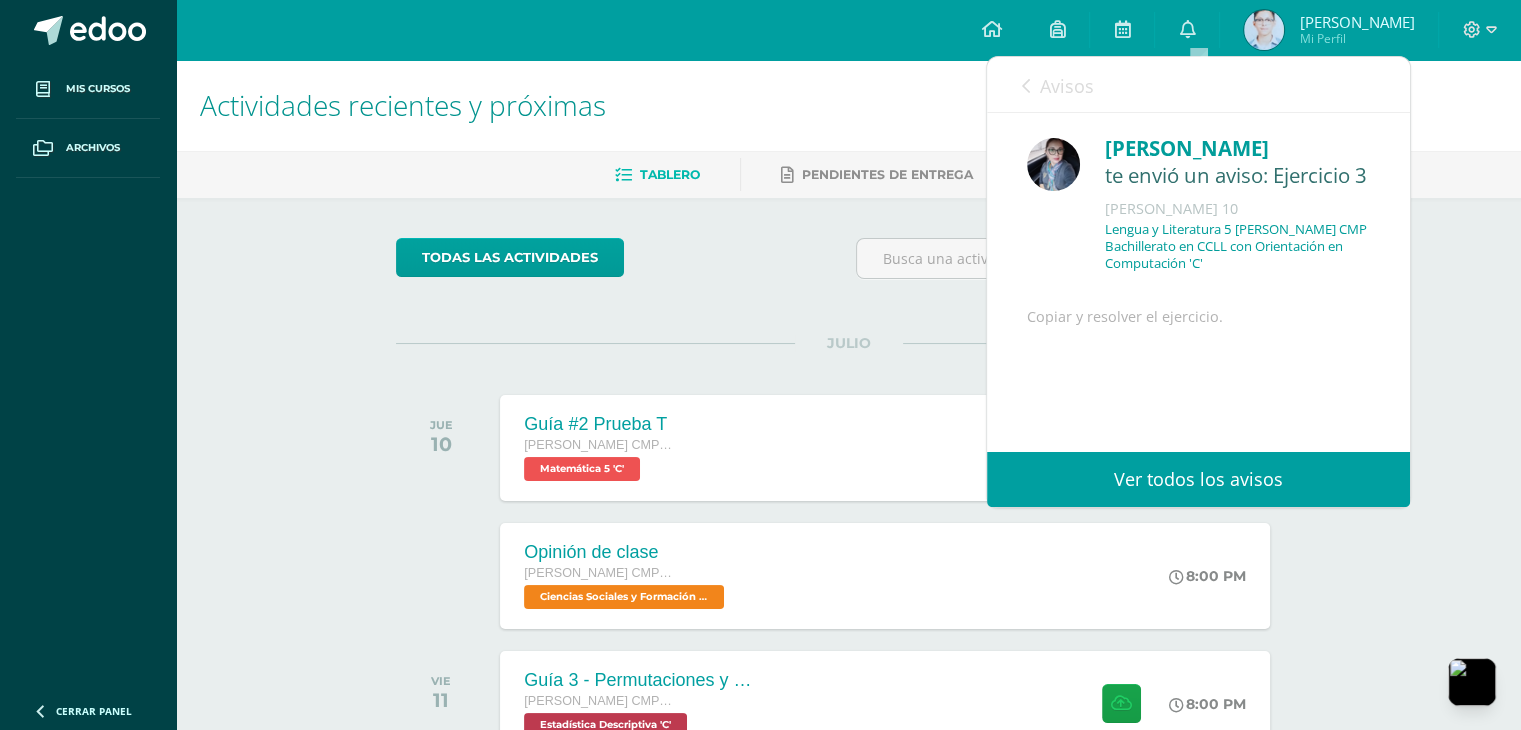 click on "Avisos" at bounding box center (1067, 86) 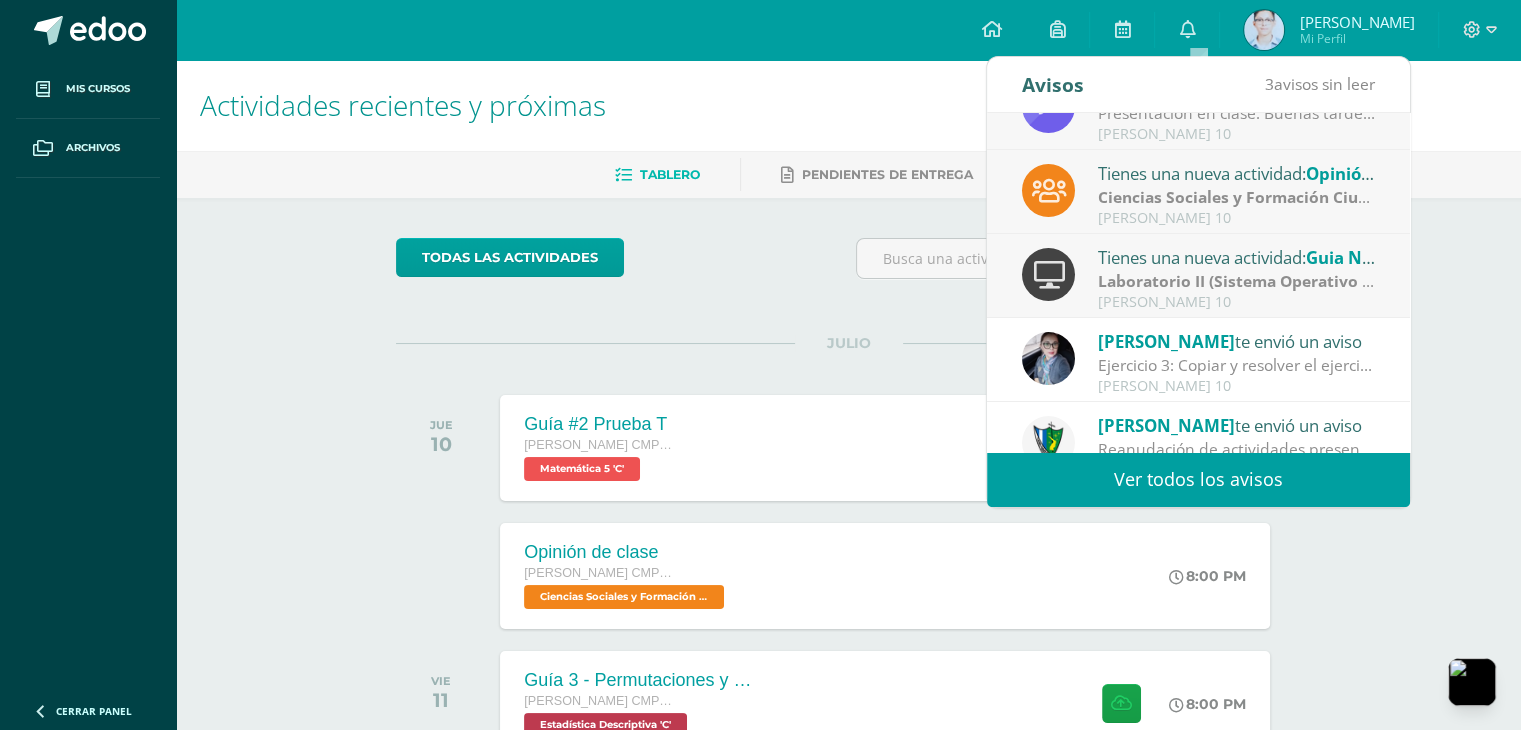 scroll, scrollTop: 0, scrollLeft: 0, axis: both 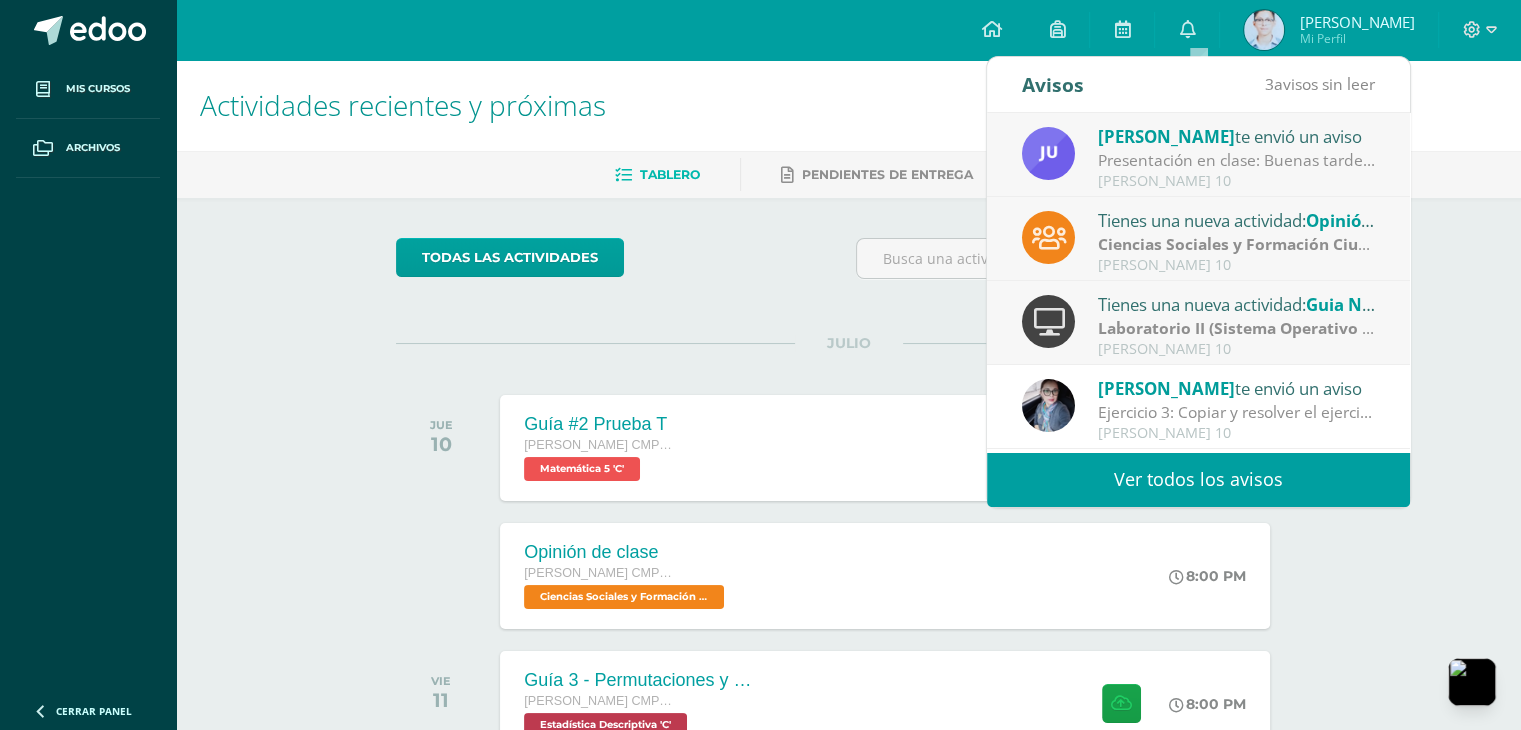 click on "Tienes una nueva actividad:  Guia No 4" at bounding box center (1237, 304) 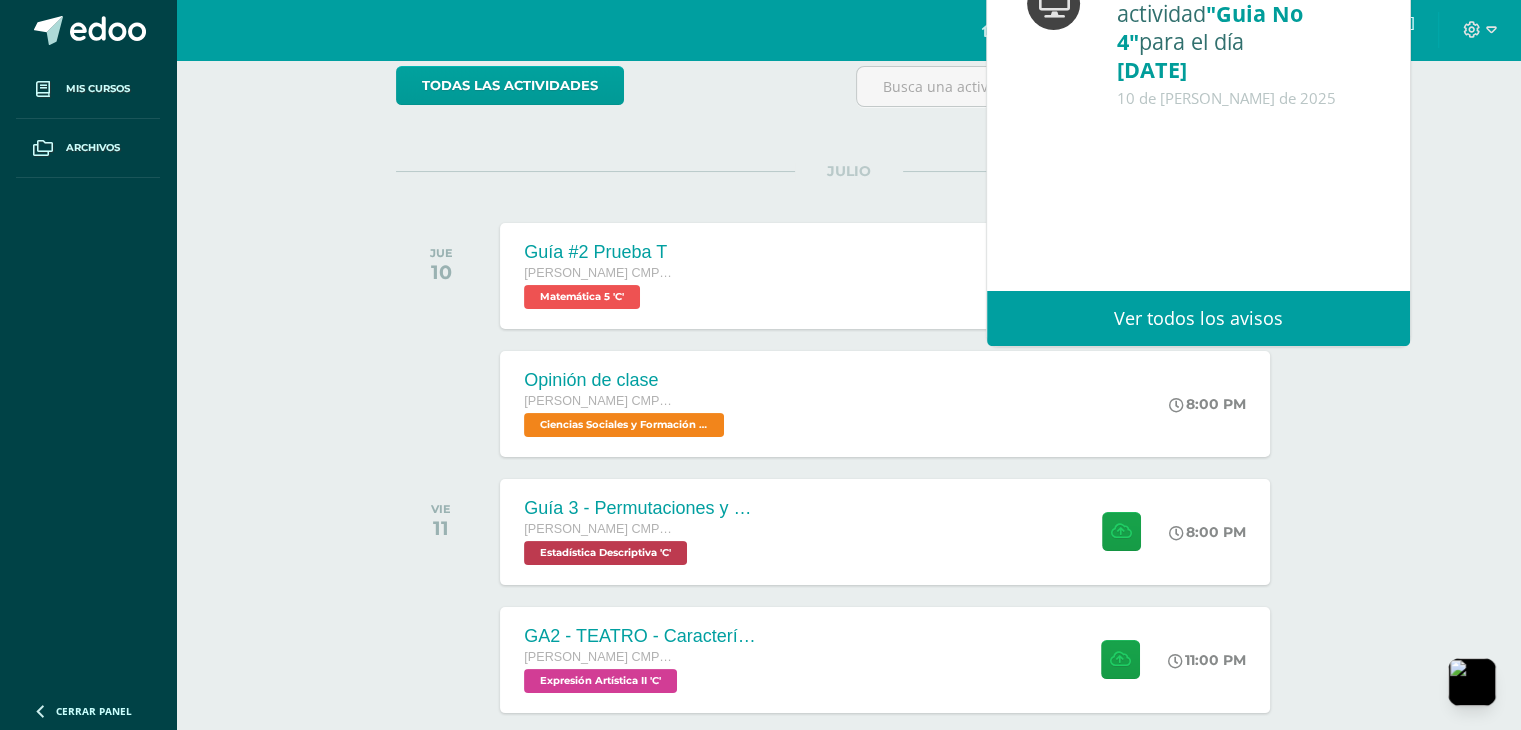 scroll, scrollTop: 300, scrollLeft: 0, axis: vertical 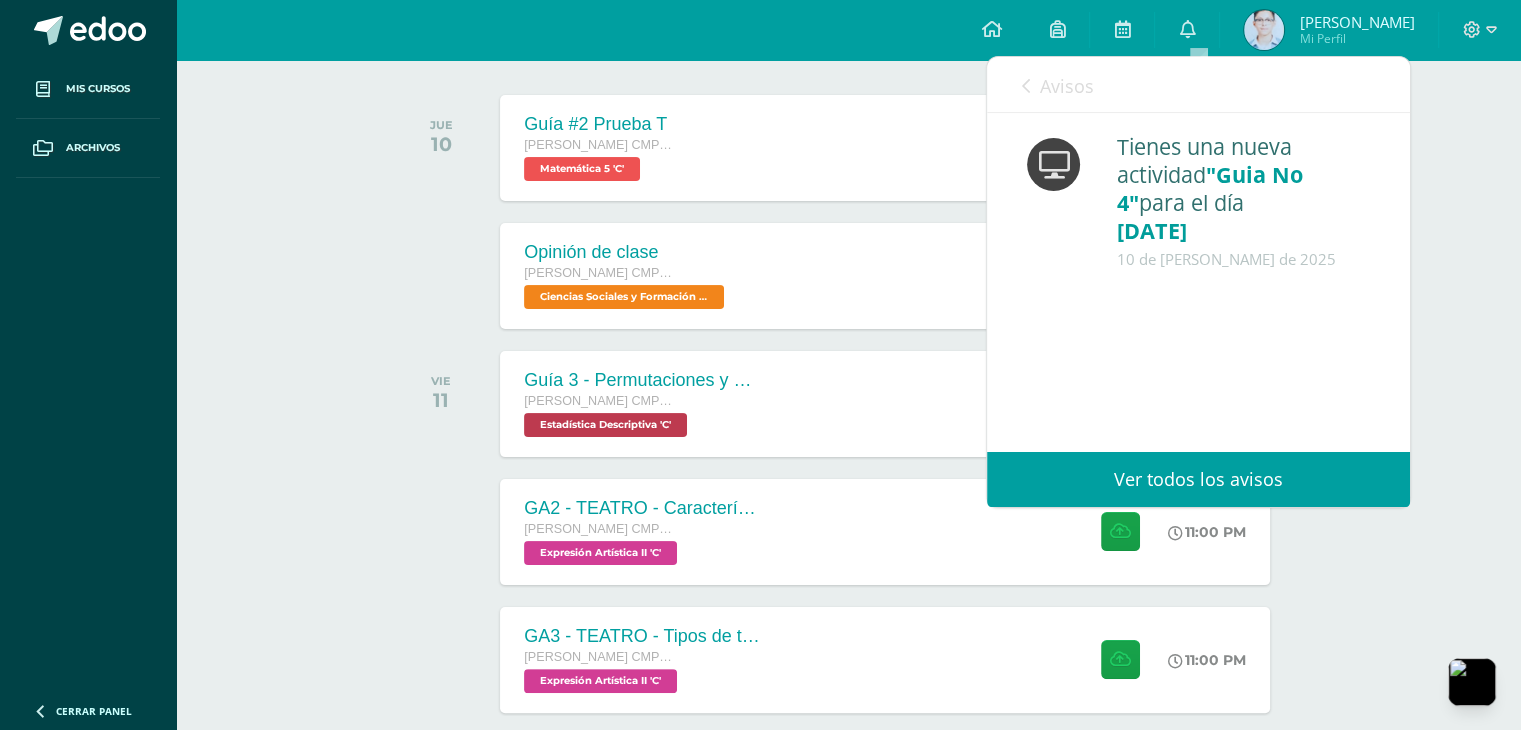 click on "Avisos" at bounding box center [1058, 85] 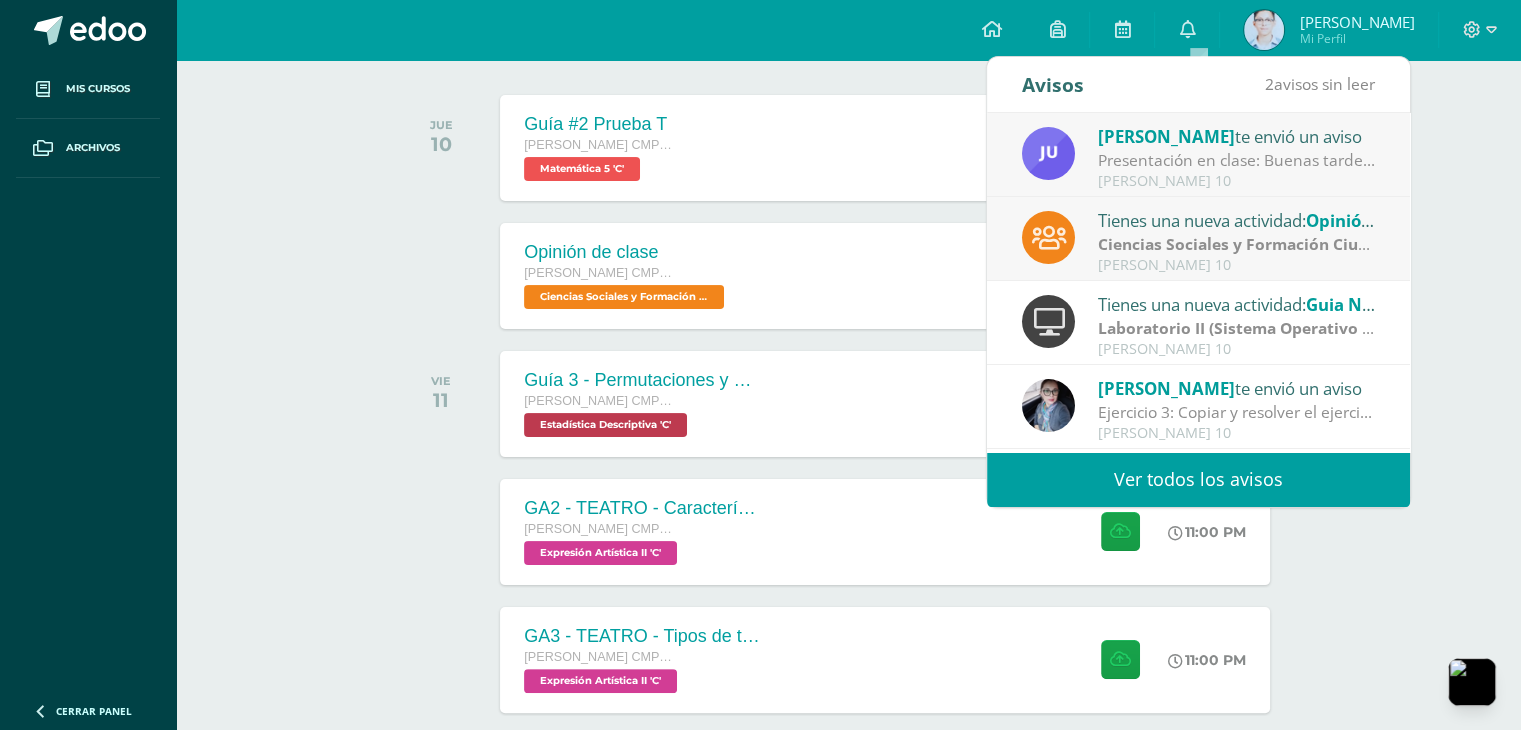 click on "Ciencias Sociales y Formación Ciudadana 5" at bounding box center (1263, 244) 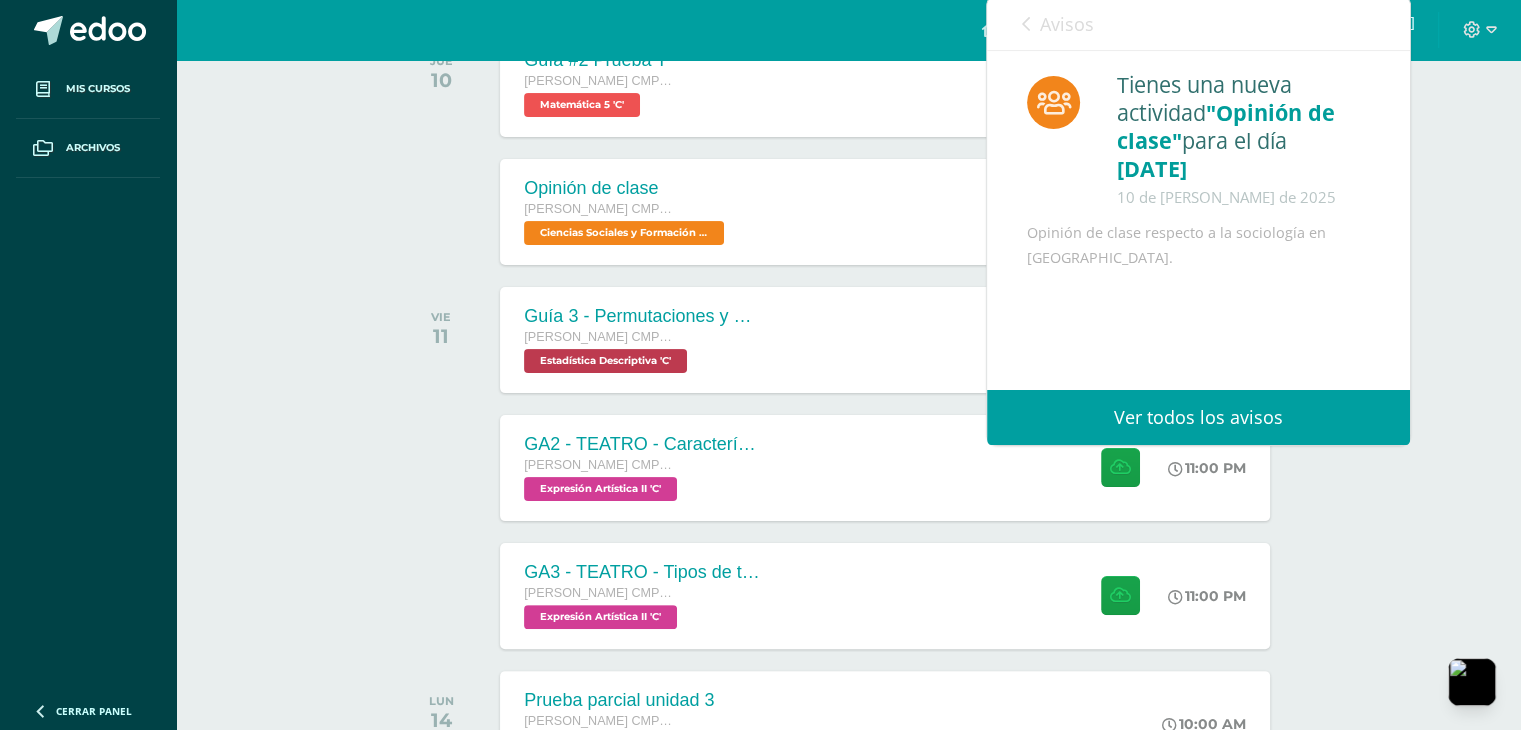 scroll, scrollTop: 400, scrollLeft: 0, axis: vertical 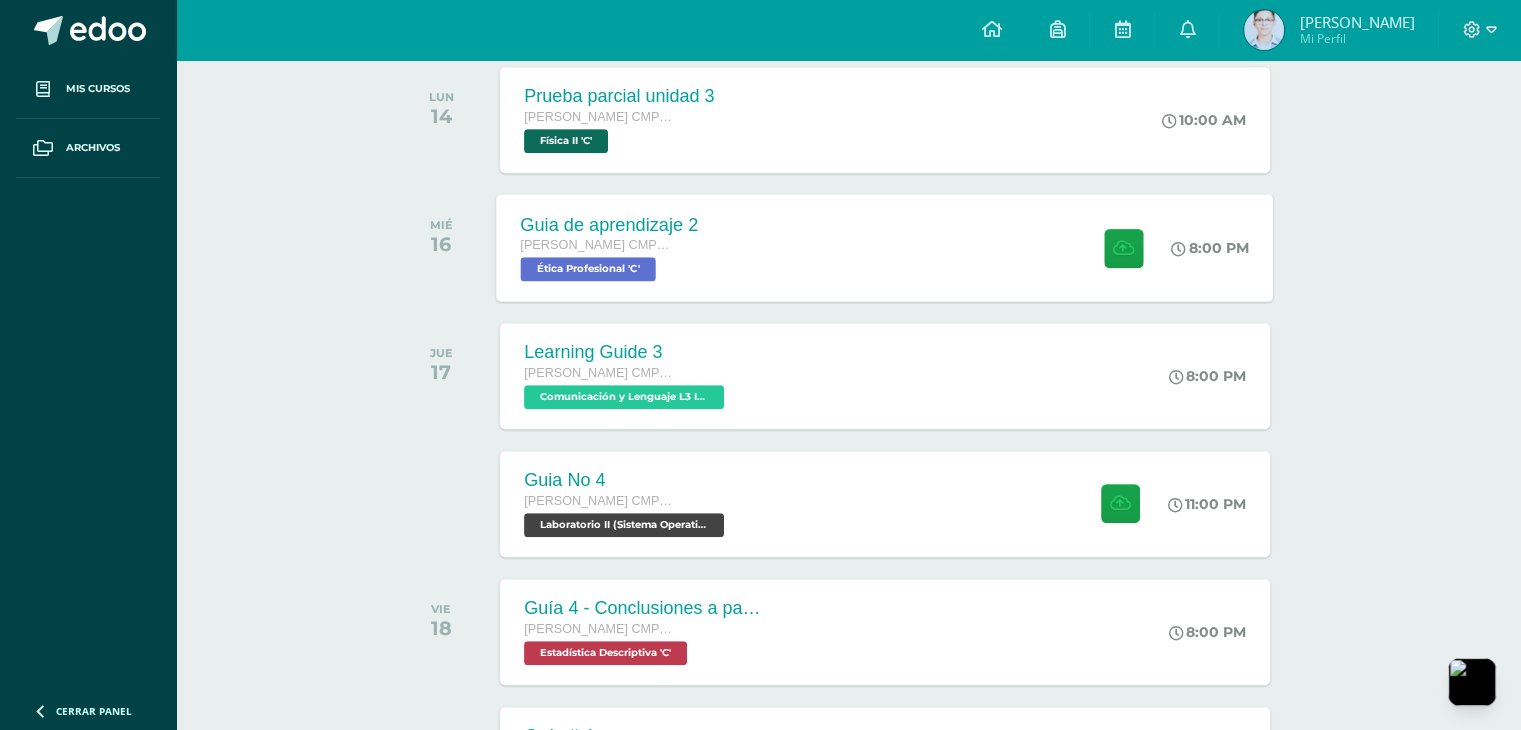 click on "Ética Profesional 'C'" at bounding box center [588, 269] 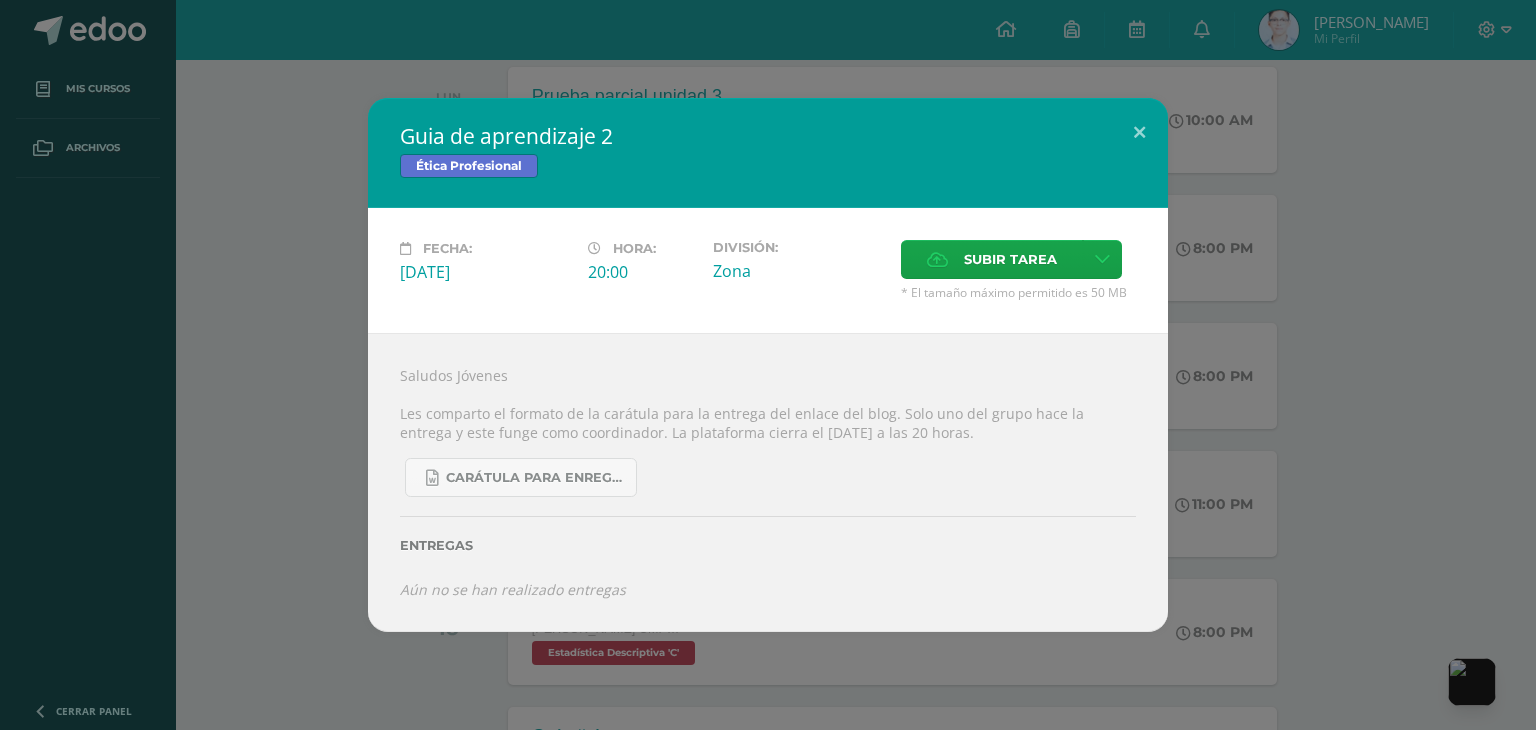 click on "Guia de aprendizaje 2
Ética Profesional
Fecha:
[DATE][PERSON_NAME]:
20:00
División:
Subir tarea" at bounding box center [768, 364] 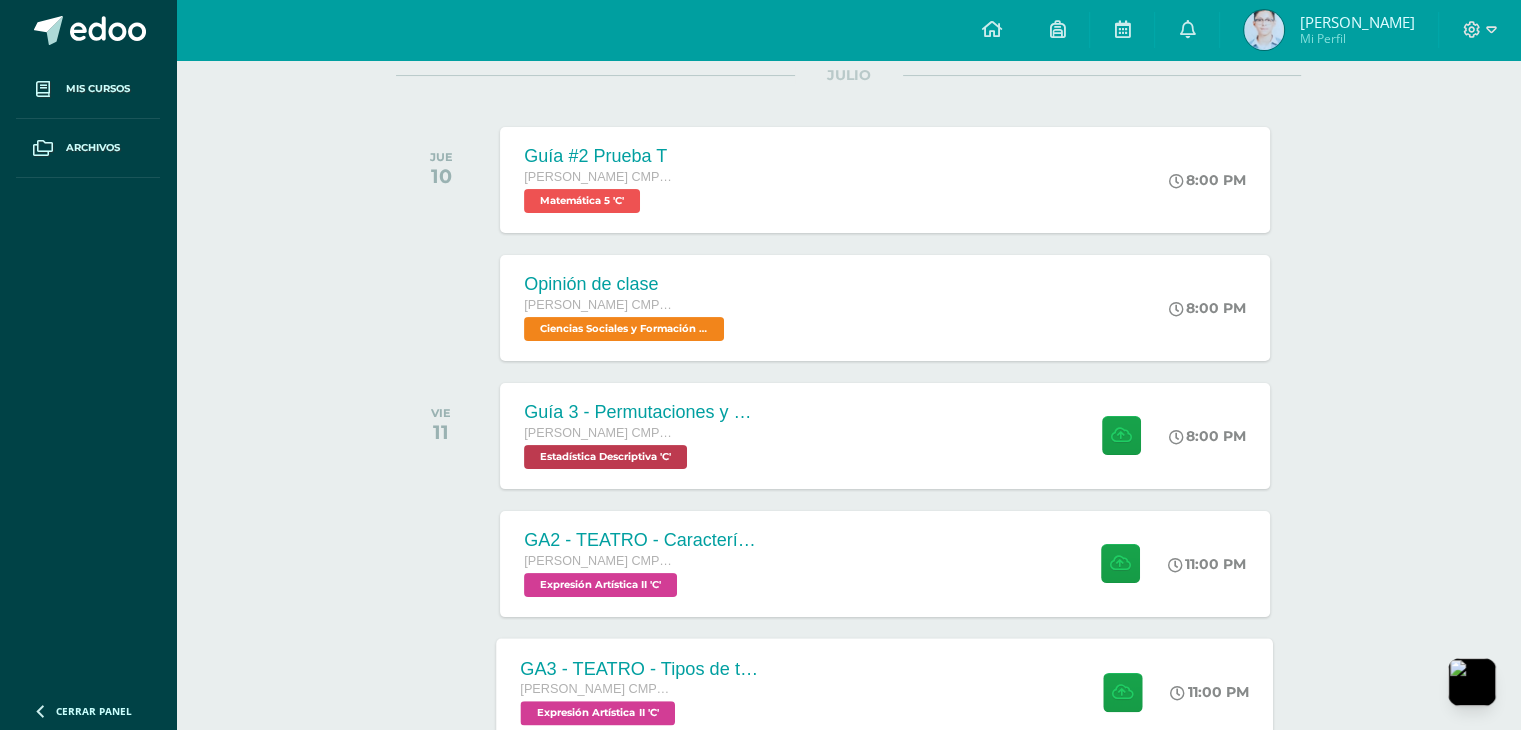 scroll, scrollTop: 268, scrollLeft: 0, axis: vertical 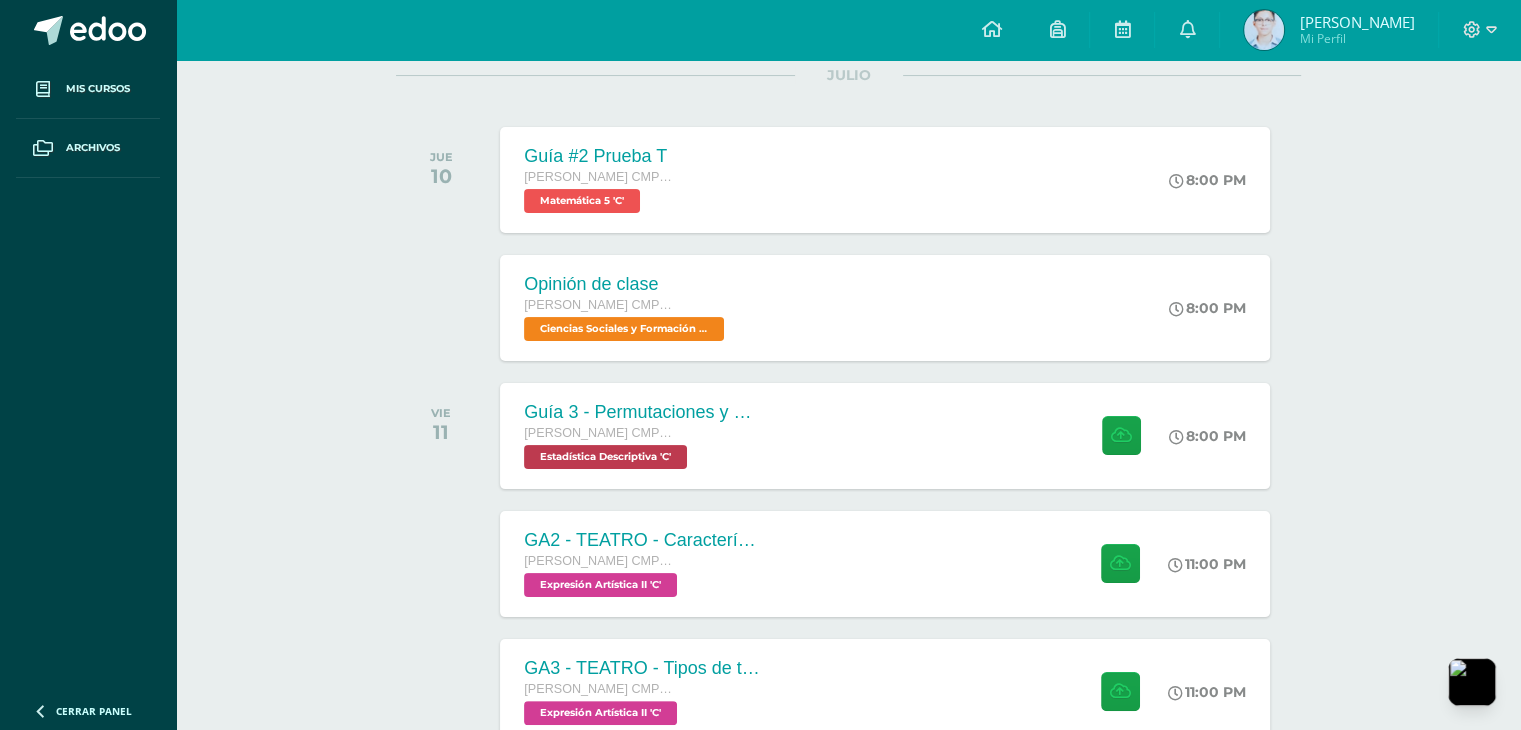 click on "[PERSON_NAME]
10
Guía #2 Prueba T
Quinto Bachillerato CMP Bachillerato en CCLL con Orientación en Computación
Matemática 5 'C'
8:00 PM
Guía #2 Prueba T
Matemática 5" at bounding box center [848, 155] 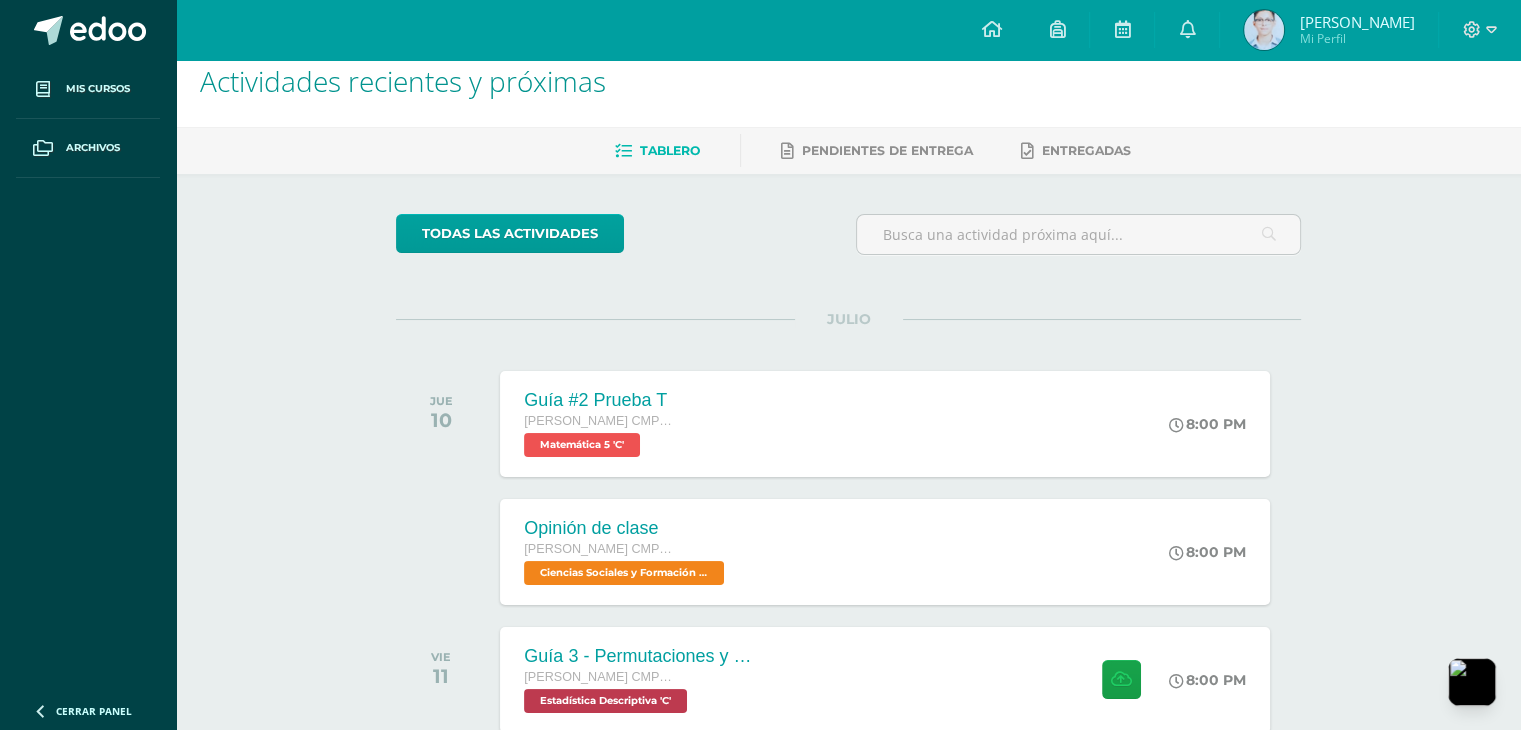 scroll, scrollTop: 0, scrollLeft: 0, axis: both 